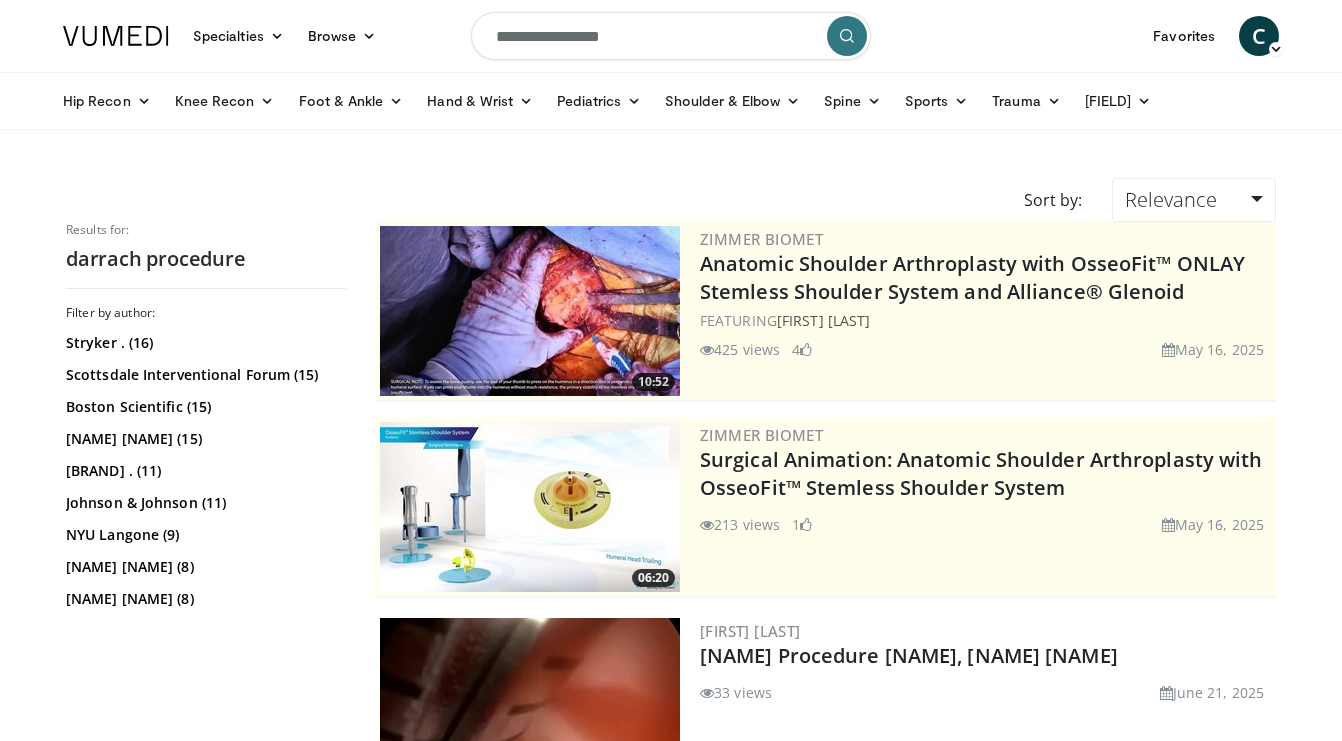 scroll, scrollTop: 0, scrollLeft: 0, axis: both 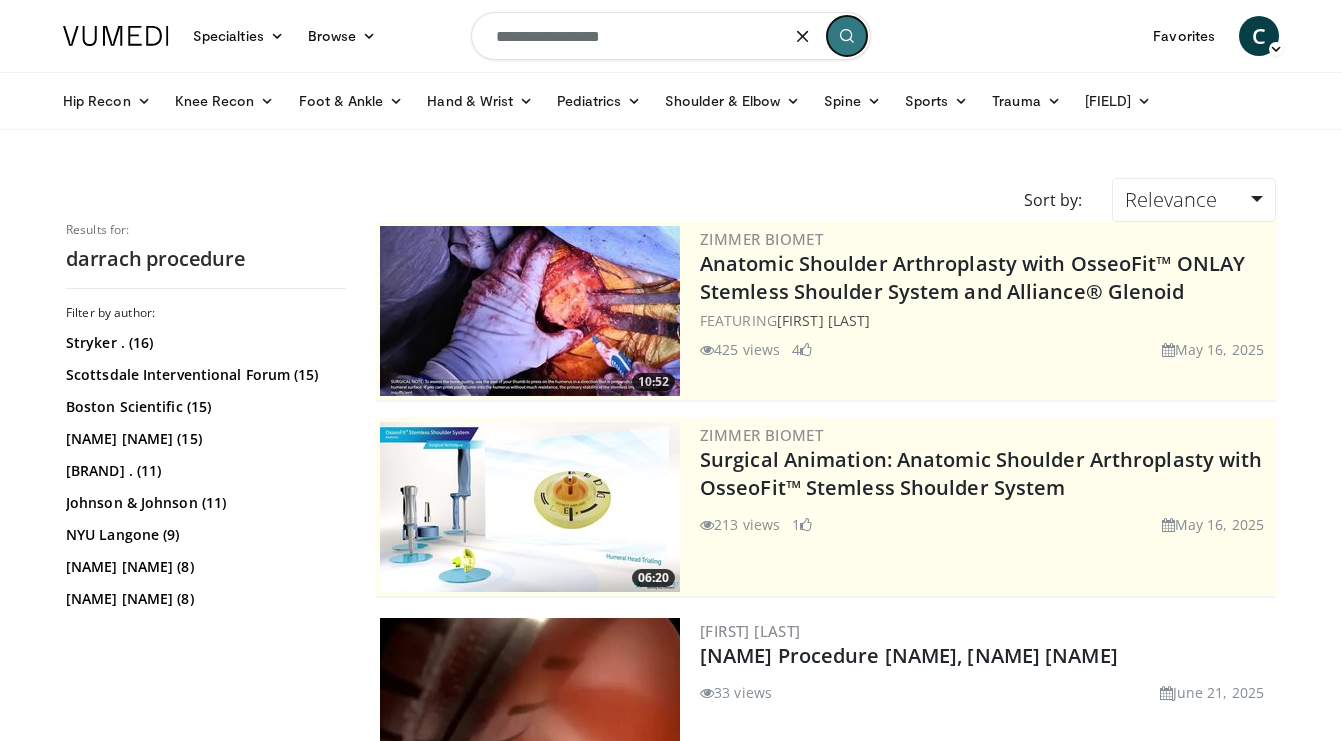 click at bounding box center (847, 36) 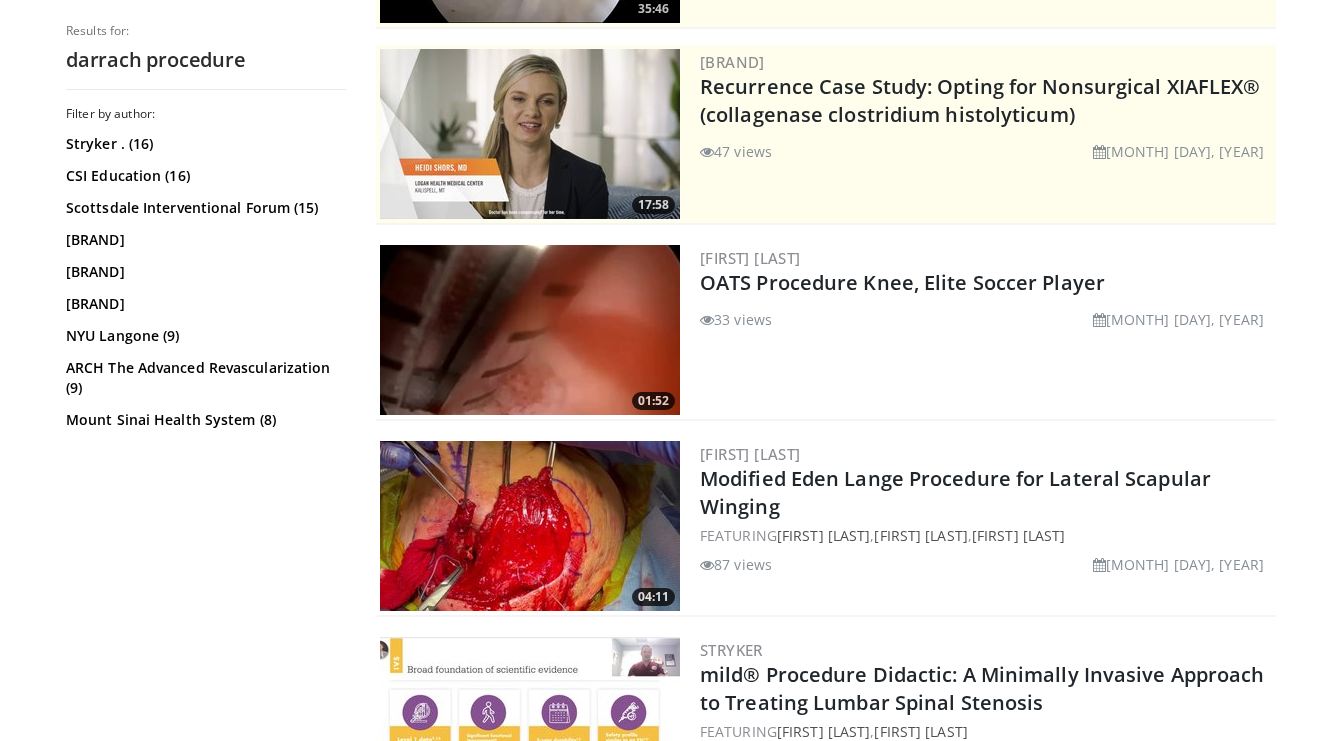 scroll, scrollTop: 0, scrollLeft: 0, axis: both 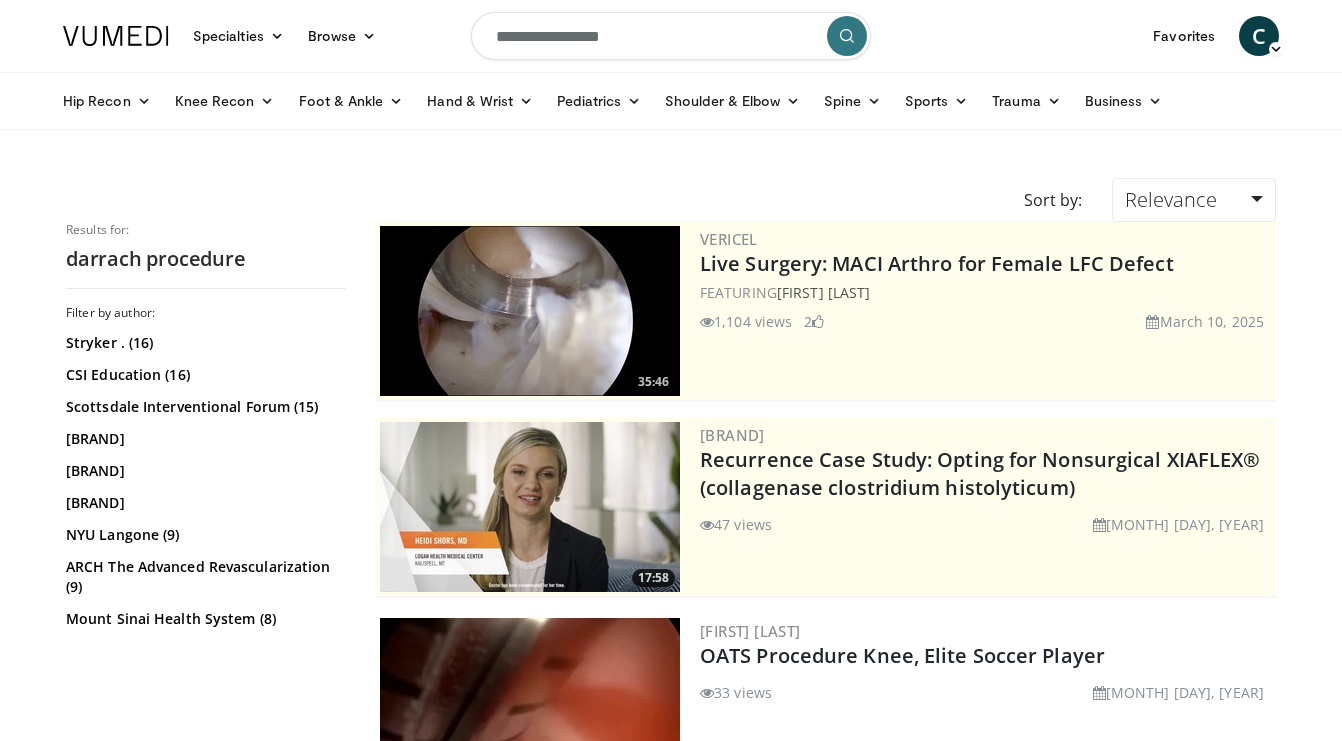 click on "**********" at bounding box center (671, 36) 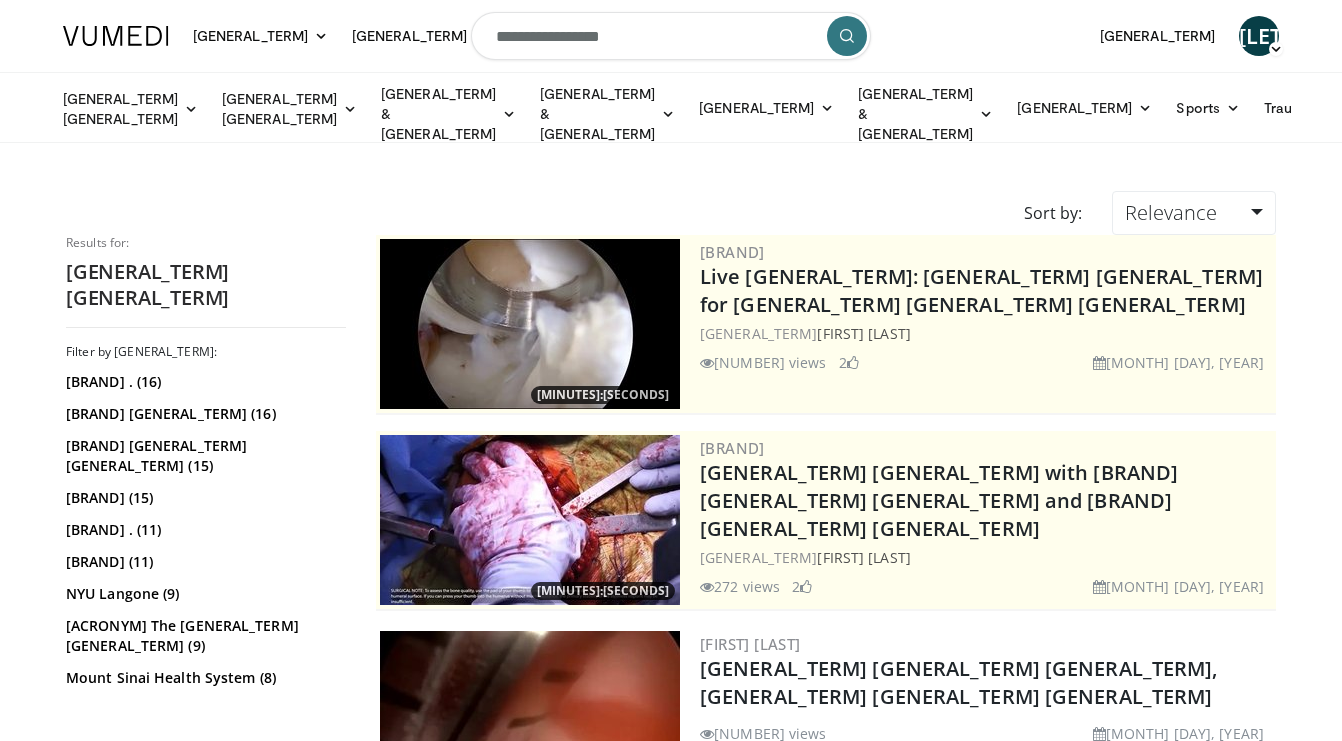 scroll, scrollTop: 0, scrollLeft: 0, axis: both 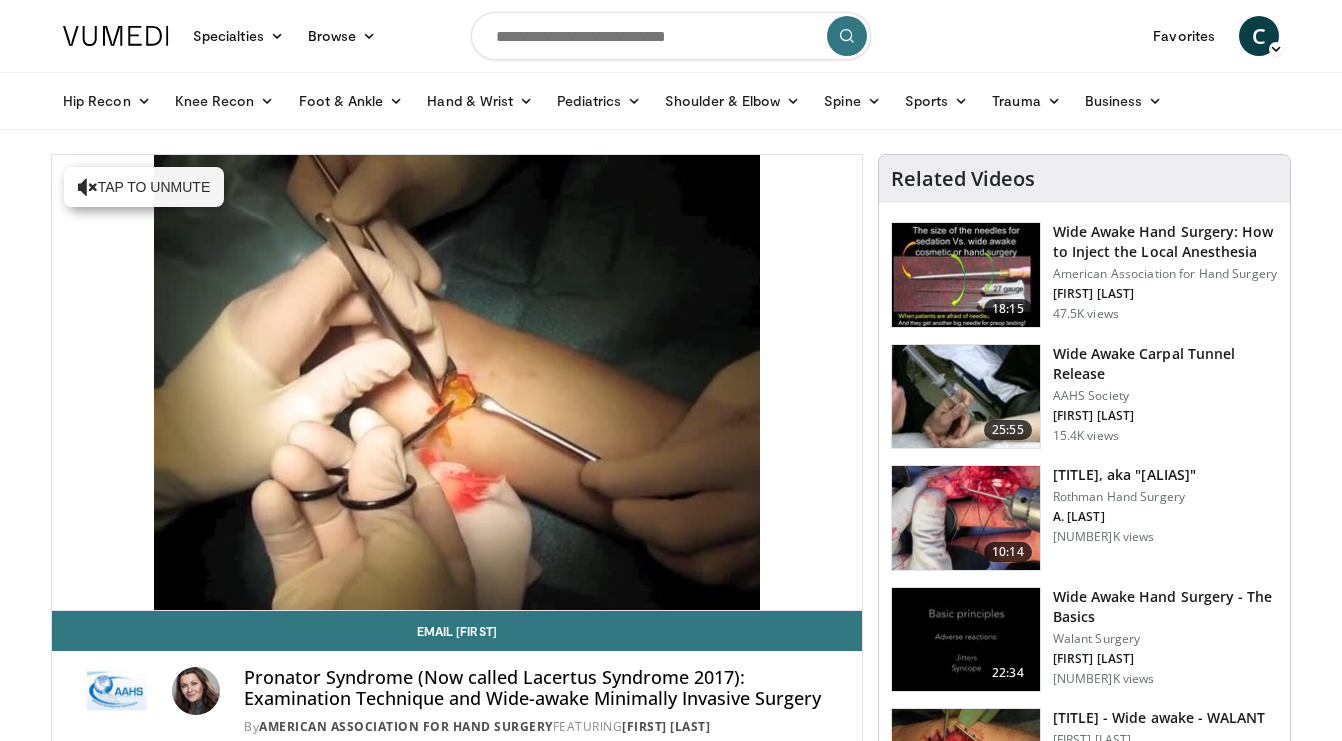 click at bounding box center [671, 36] 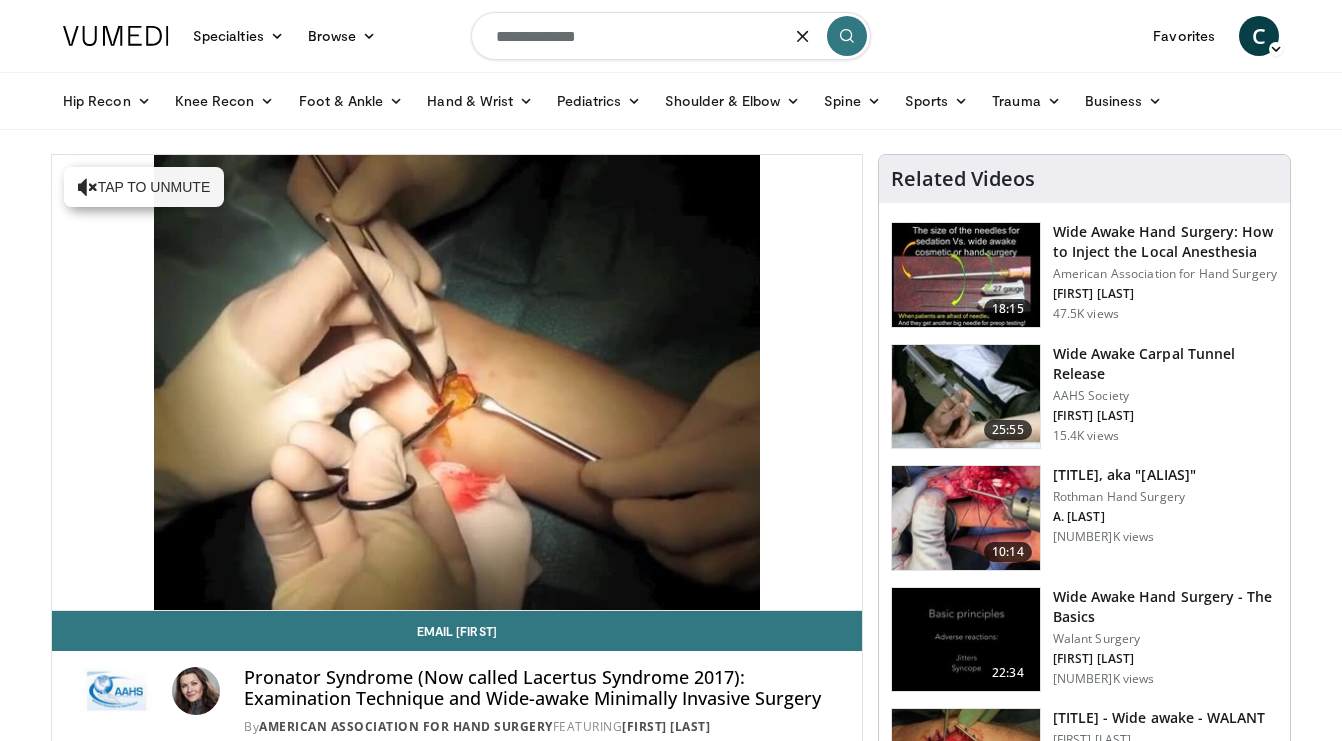 type on "**********" 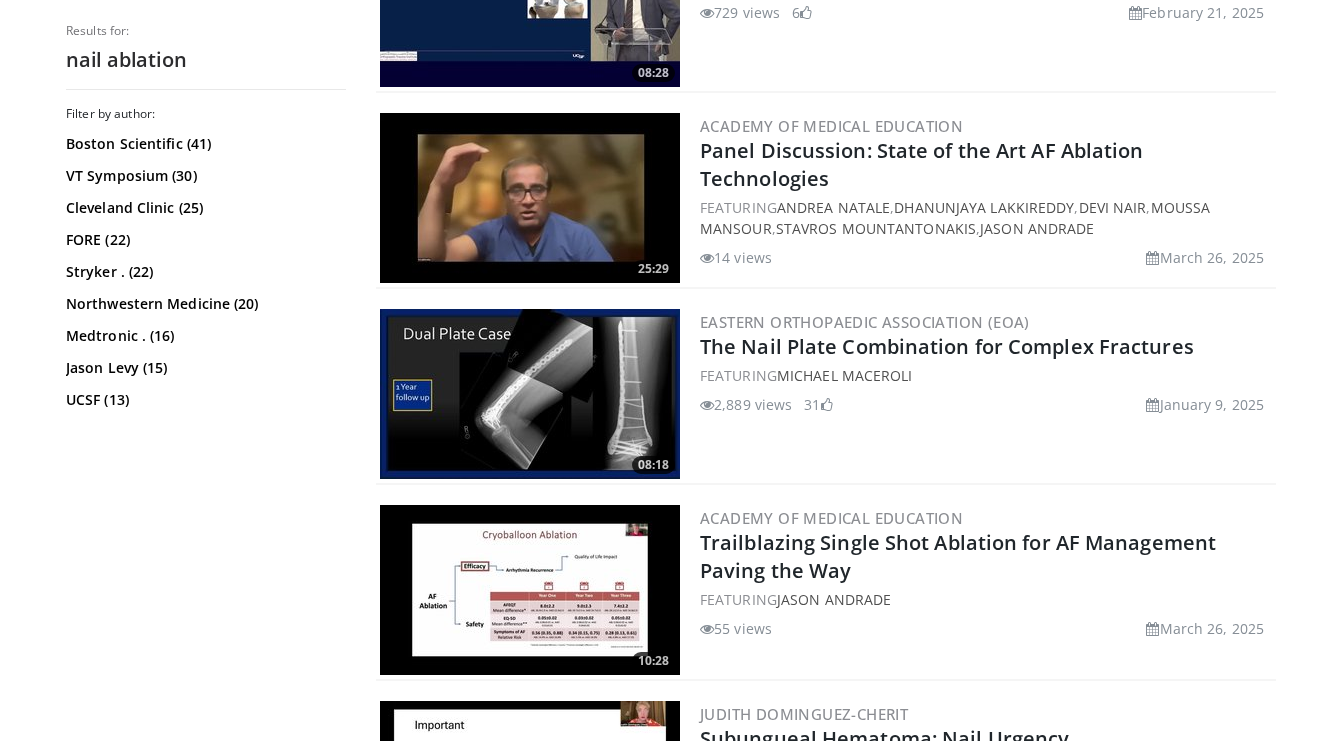 scroll, scrollTop: 4045, scrollLeft: 0, axis: vertical 